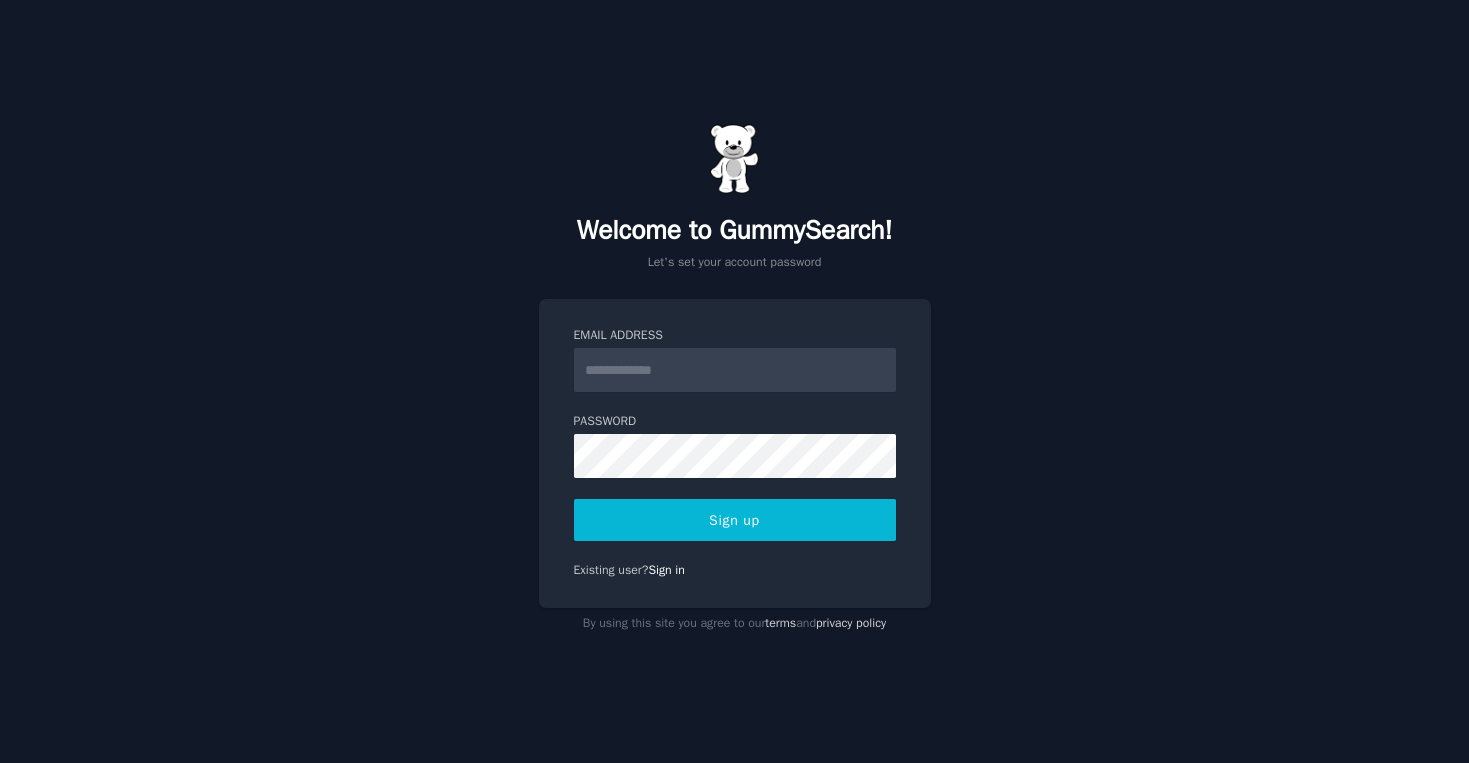 scroll, scrollTop: 0, scrollLeft: 0, axis: both 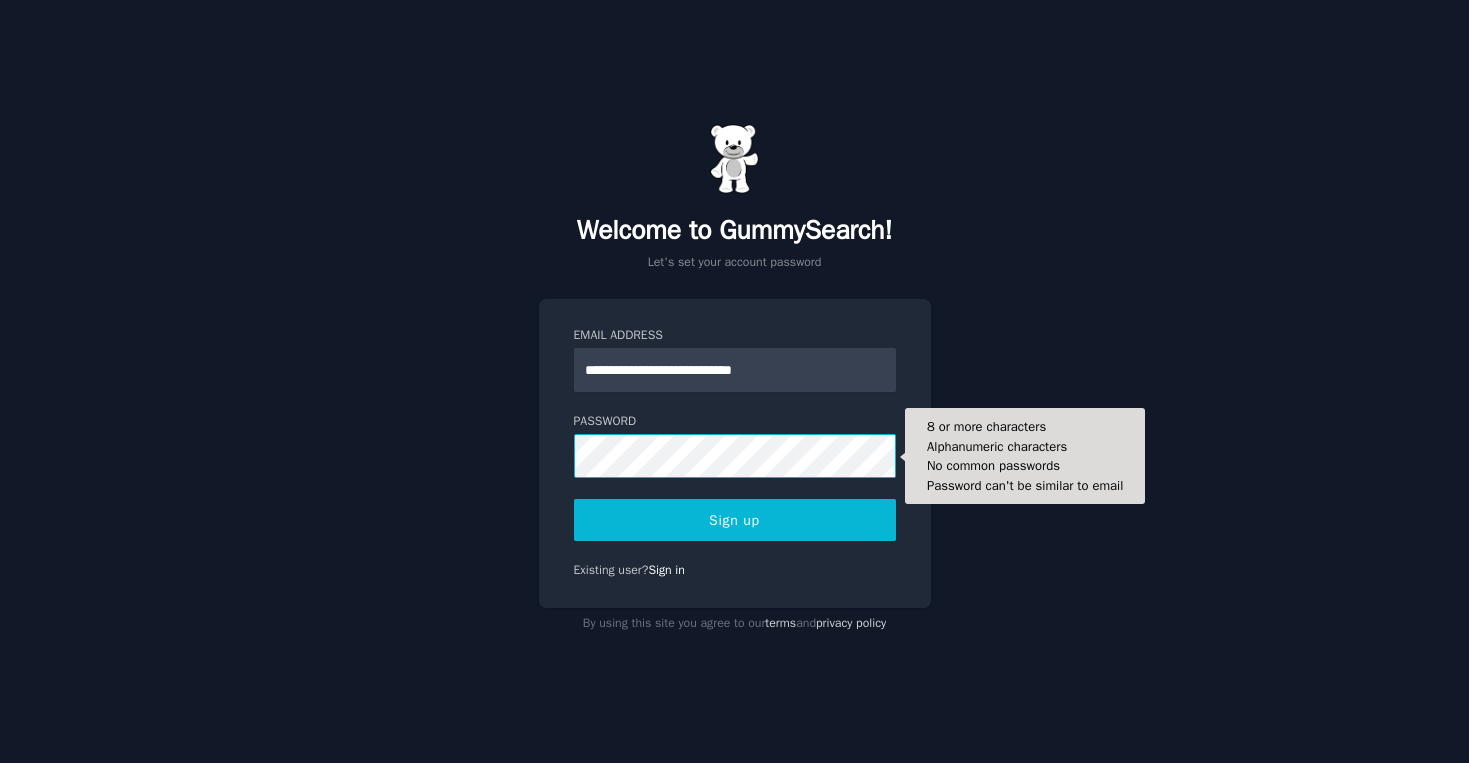 click on "Sign up" at bounding box center (735, 520) 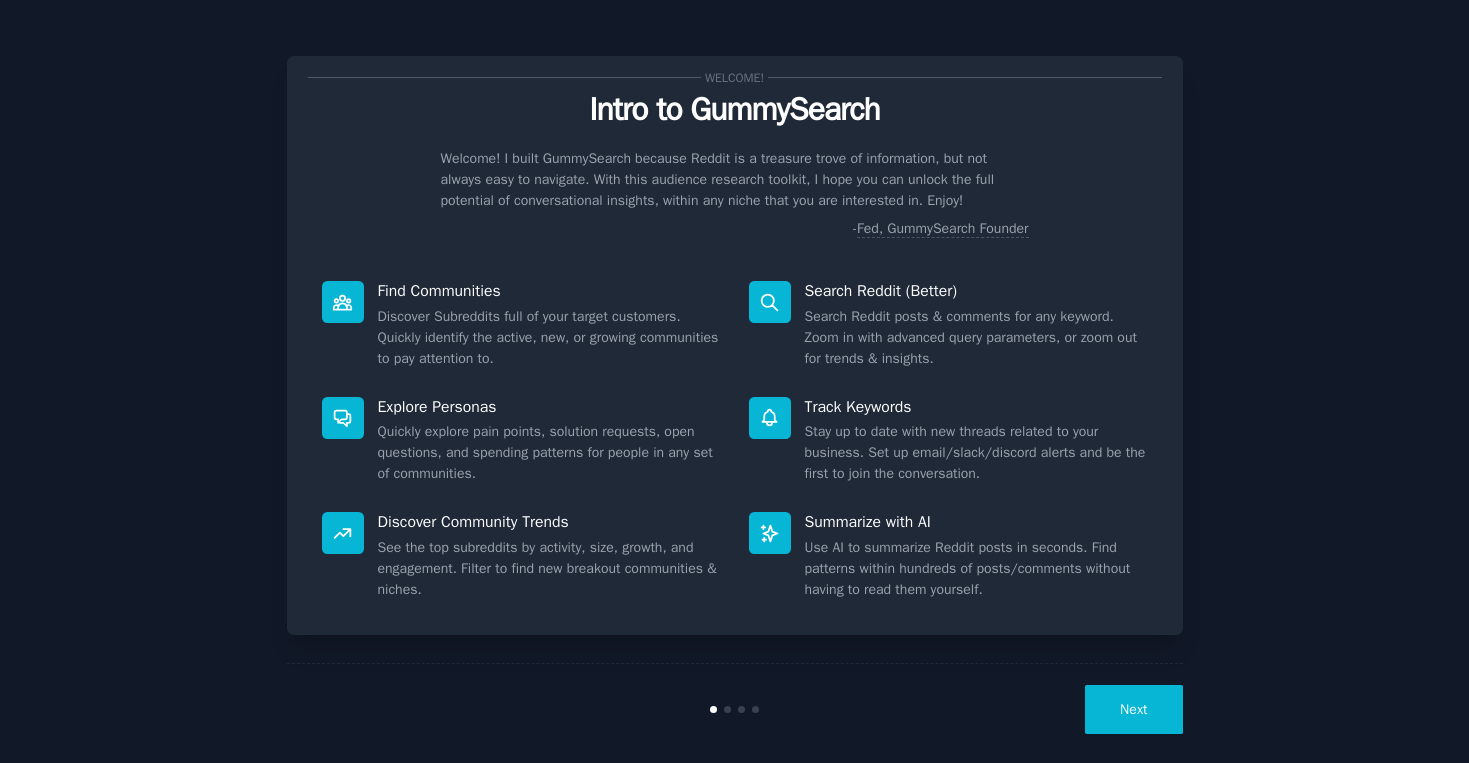 scroll, scrollTop: 0, scrollLeft: 0, axis: both 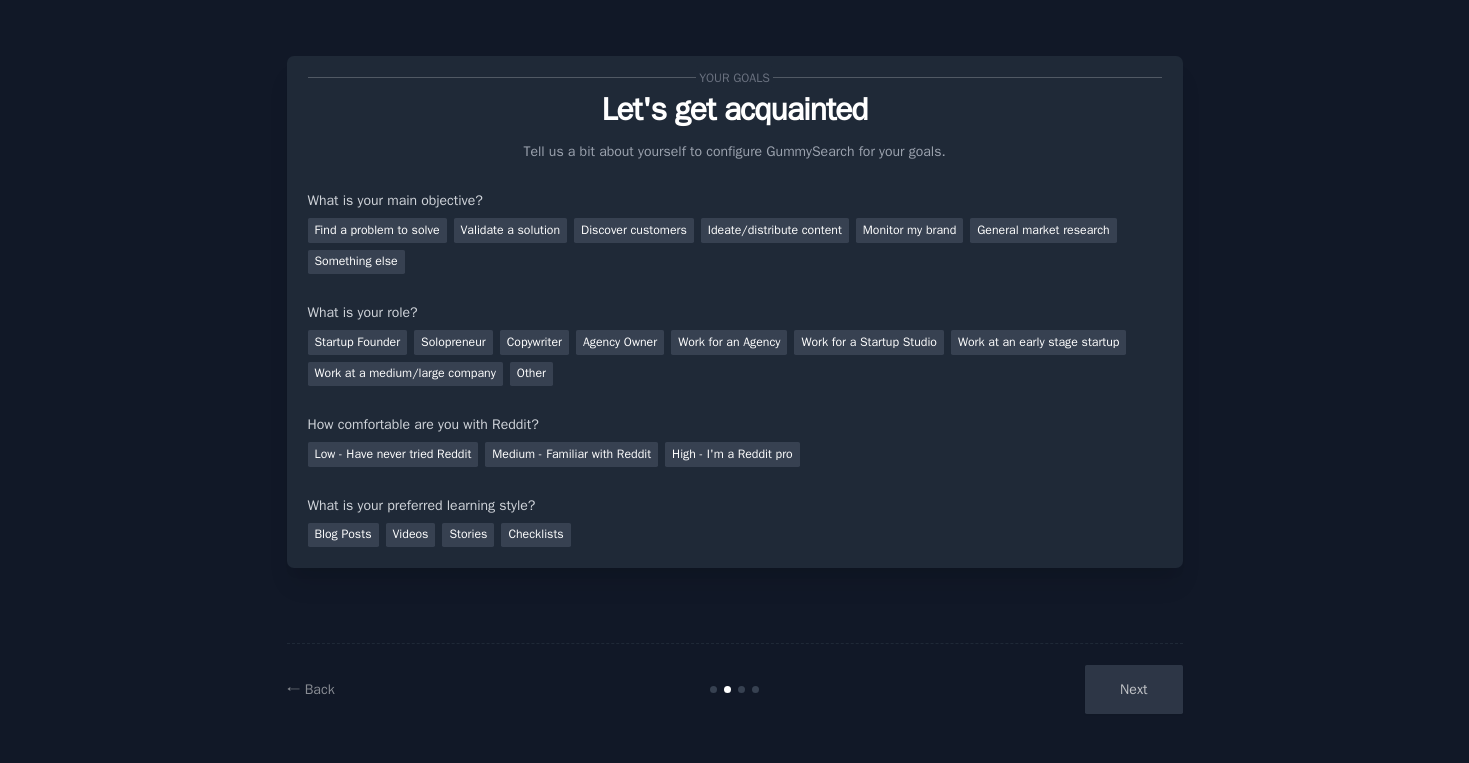 click on "Next" at bounding box center (1033, 689) 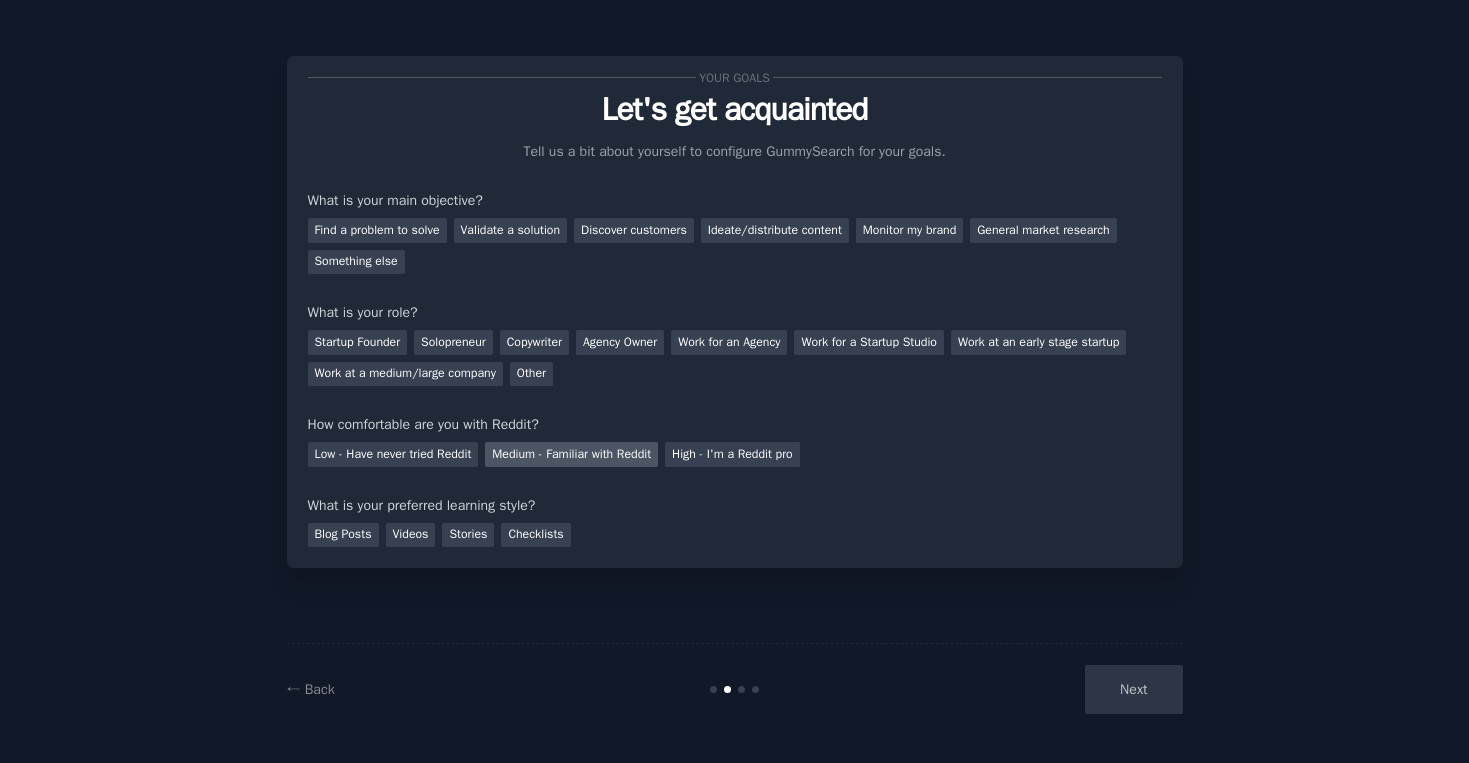 click on "Medium - Familiar with Reddit" at bounding box center [571, 454] 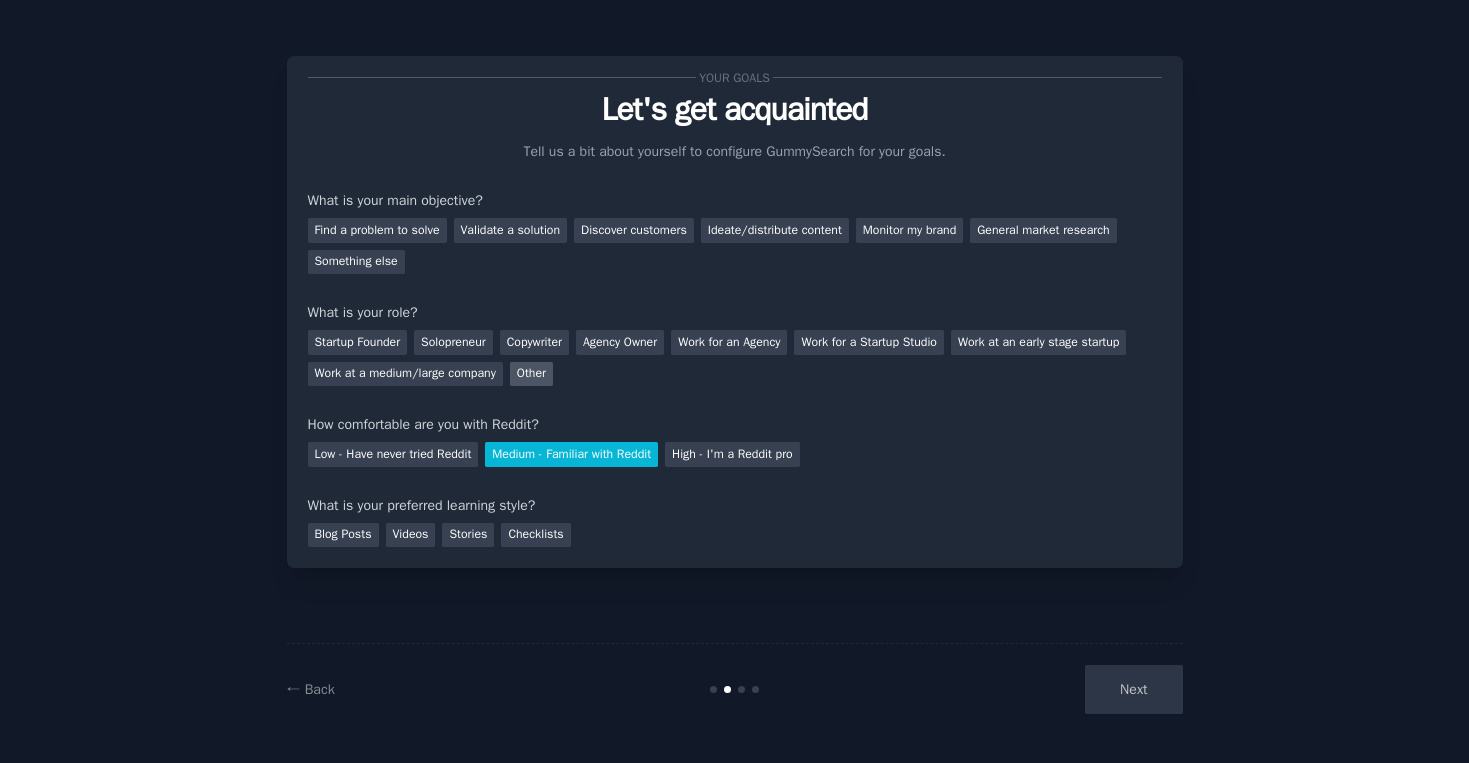 click on "Other" at bounding box center (531, 374) 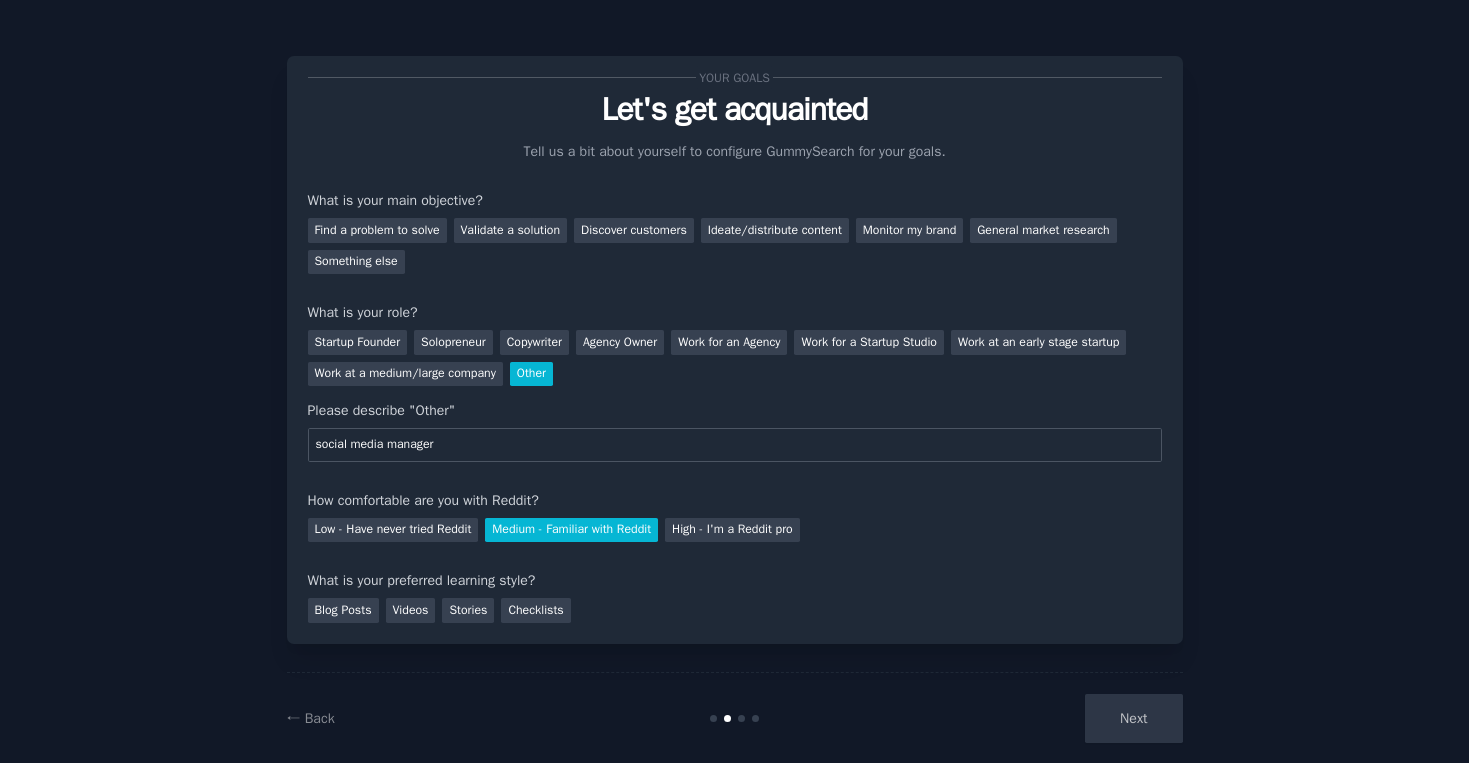 type on "social media manager" 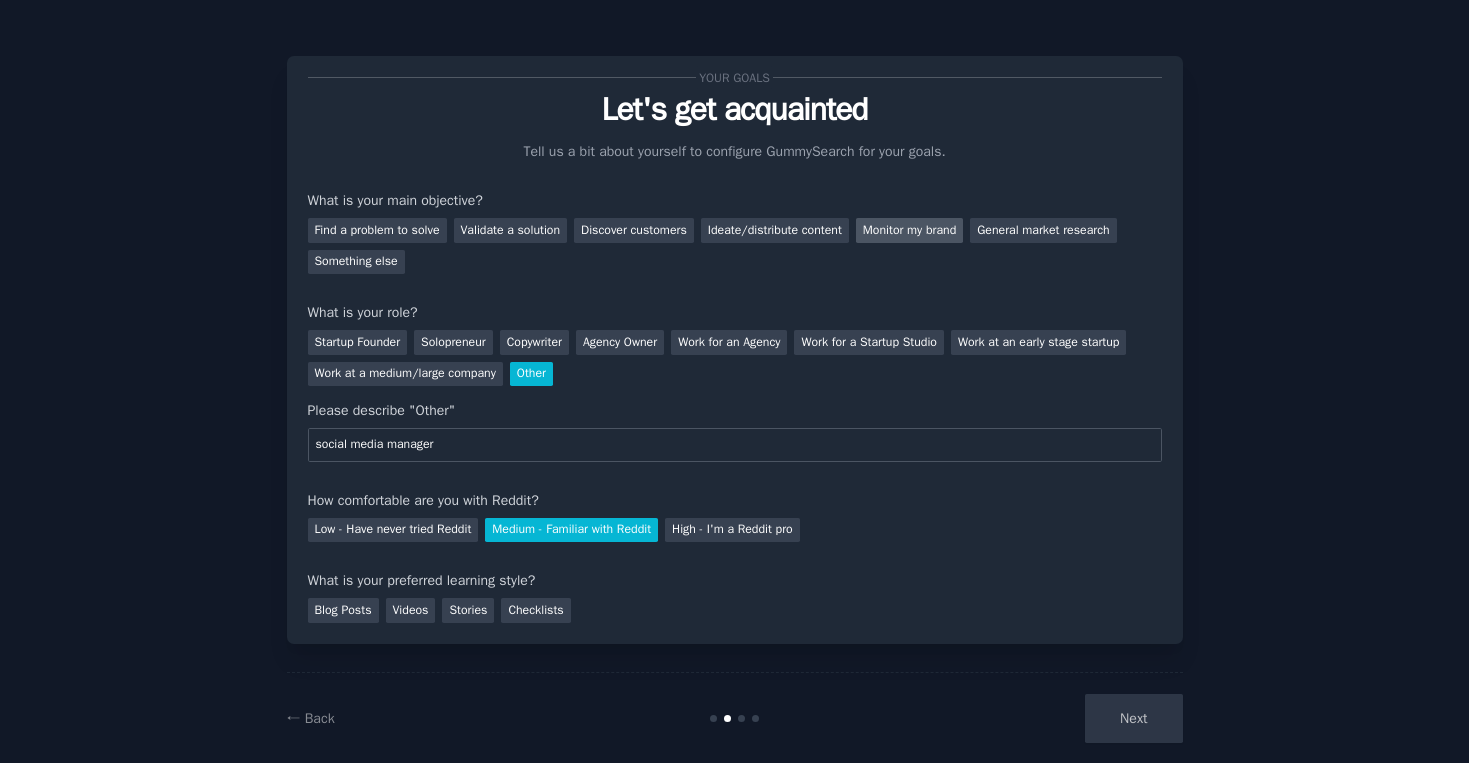 click on "Monitor my brand" at bounding box center [909, 230] 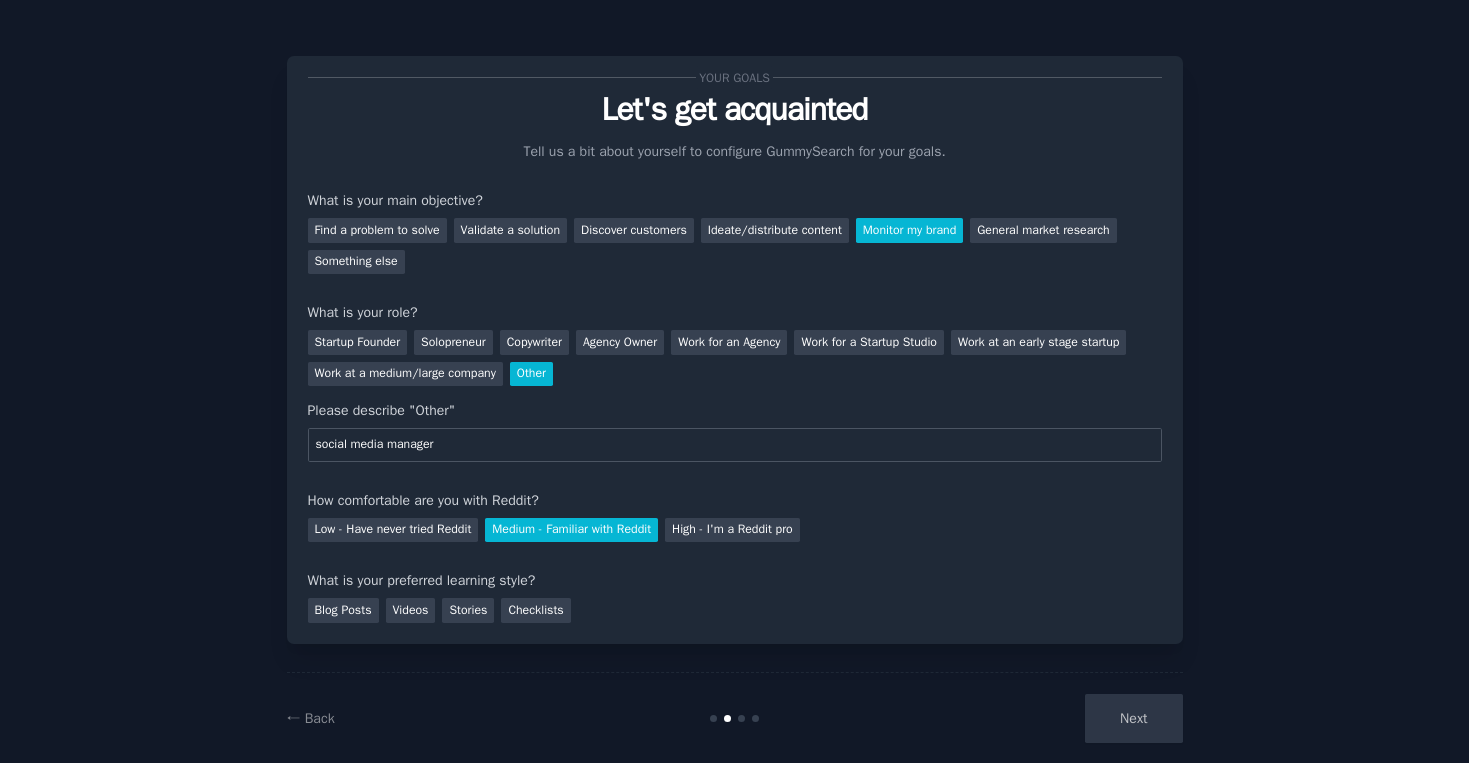 click on "Next" at bounding box center [1033, 718] 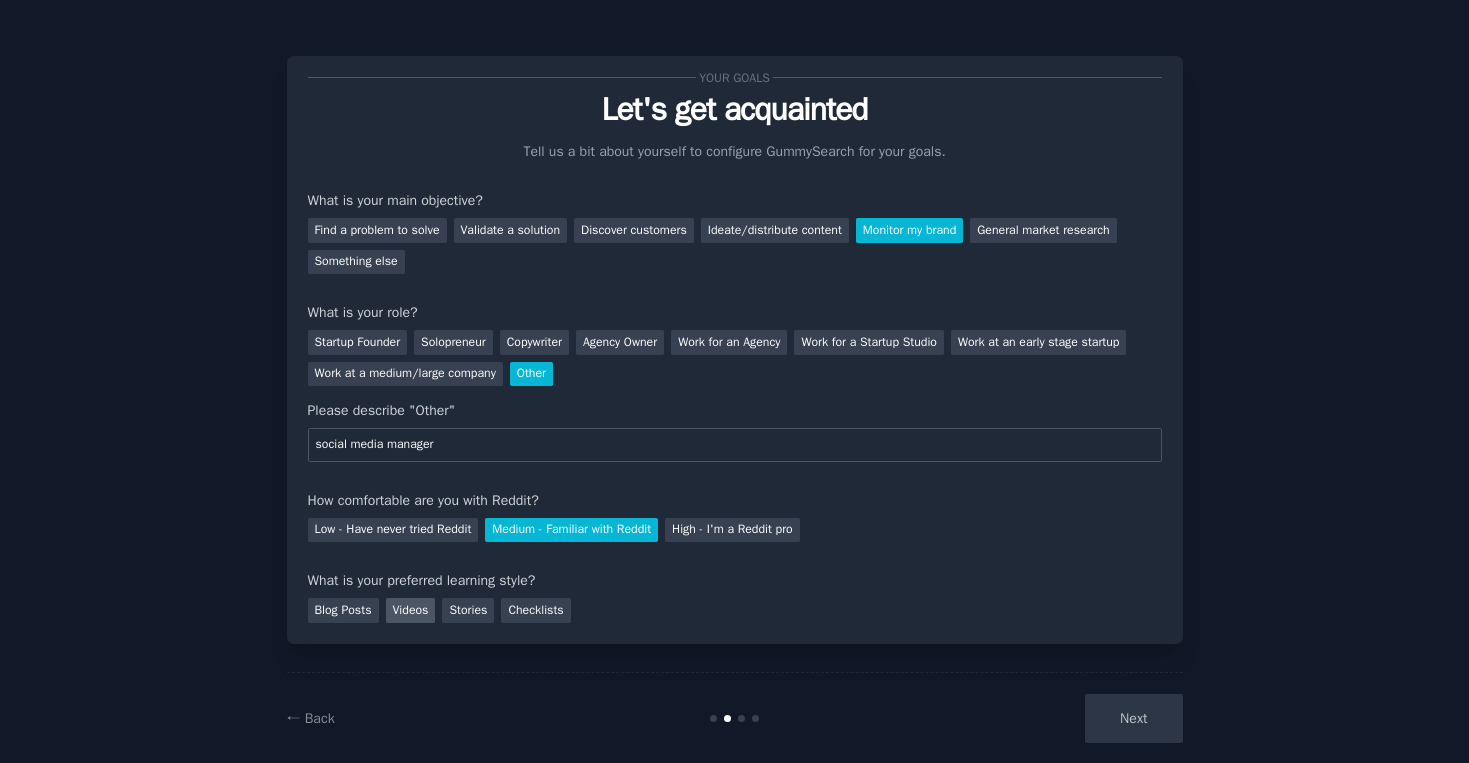 click on "Videos" at bounding box center (411, 610) 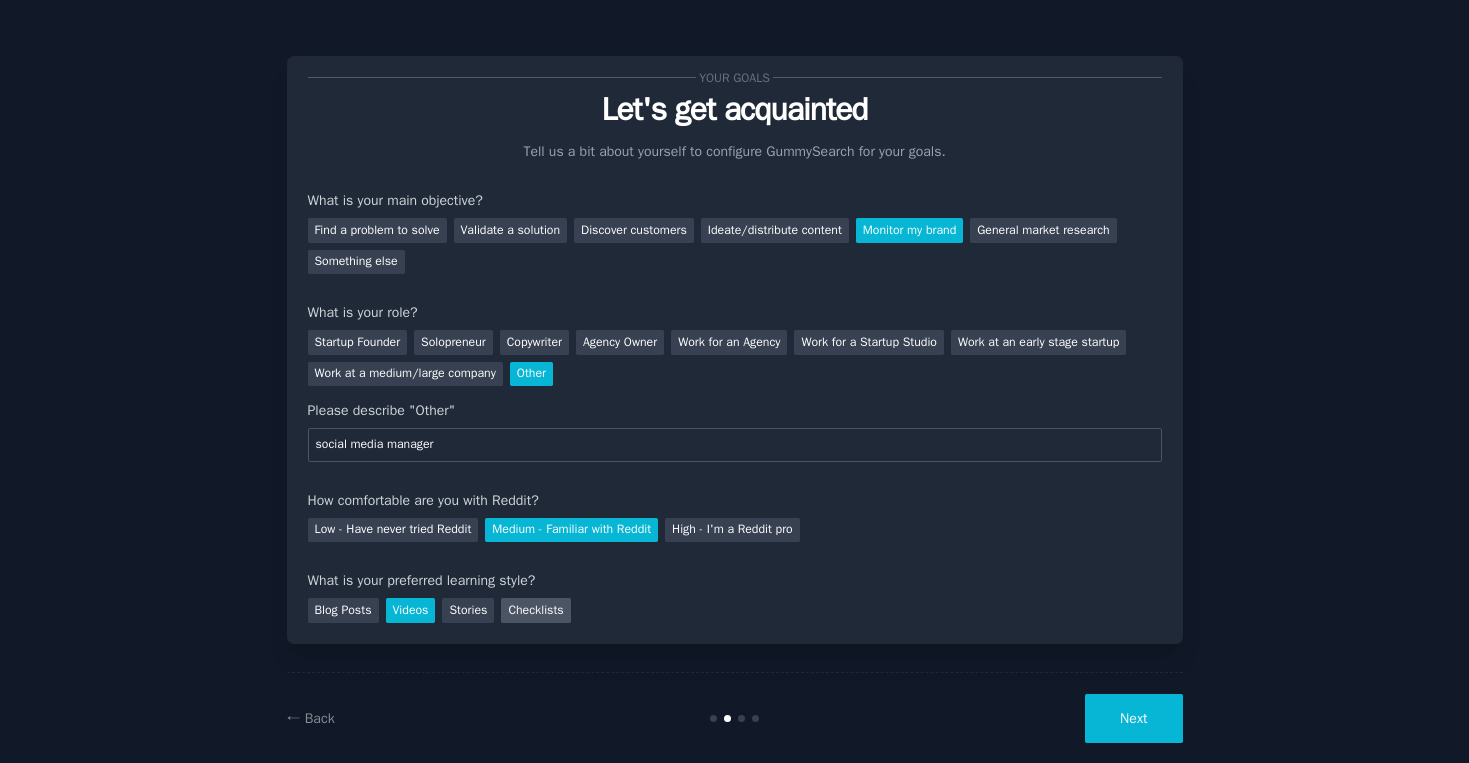 click on "Checklists" at bounding box center [535, 610] 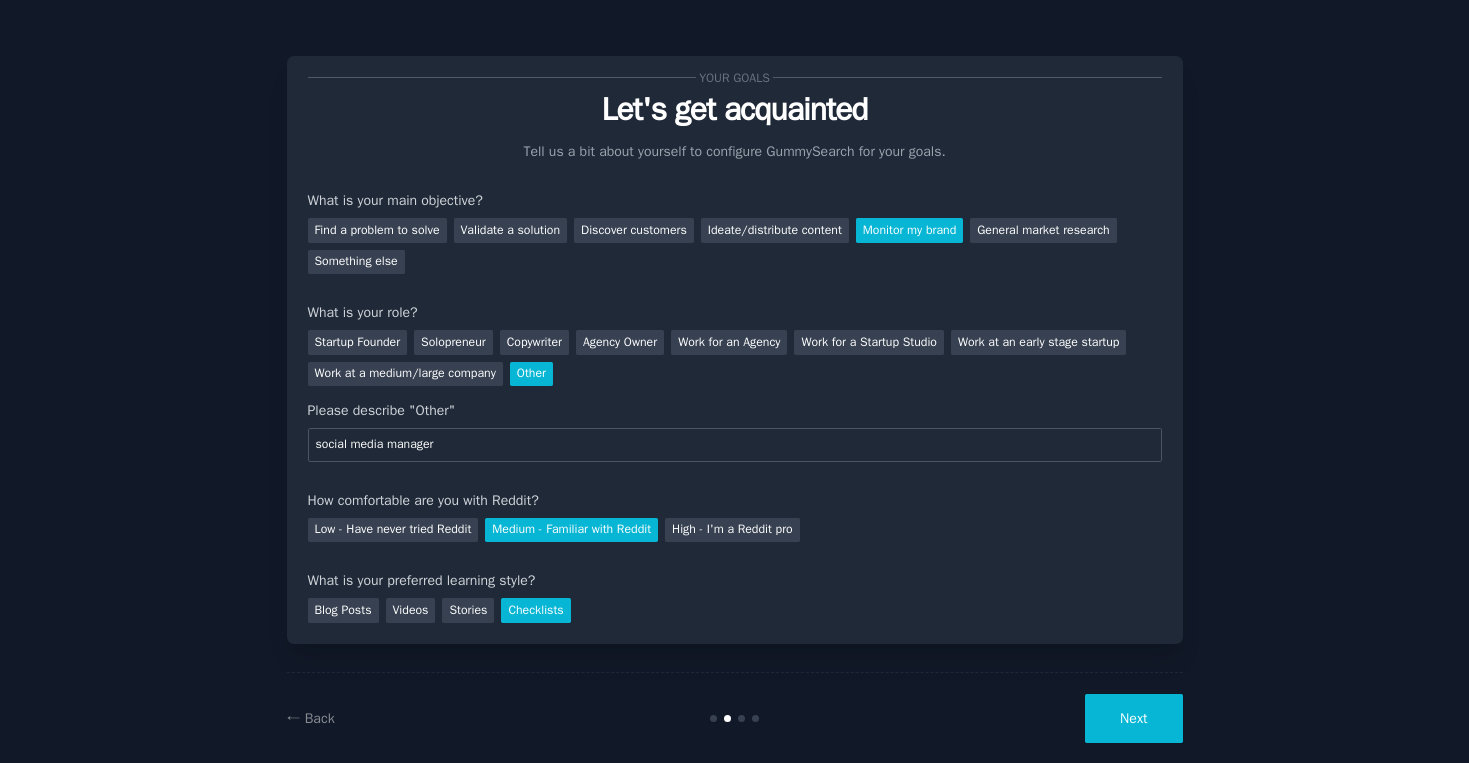 click on "Next" at bounding box center (1133, 718) 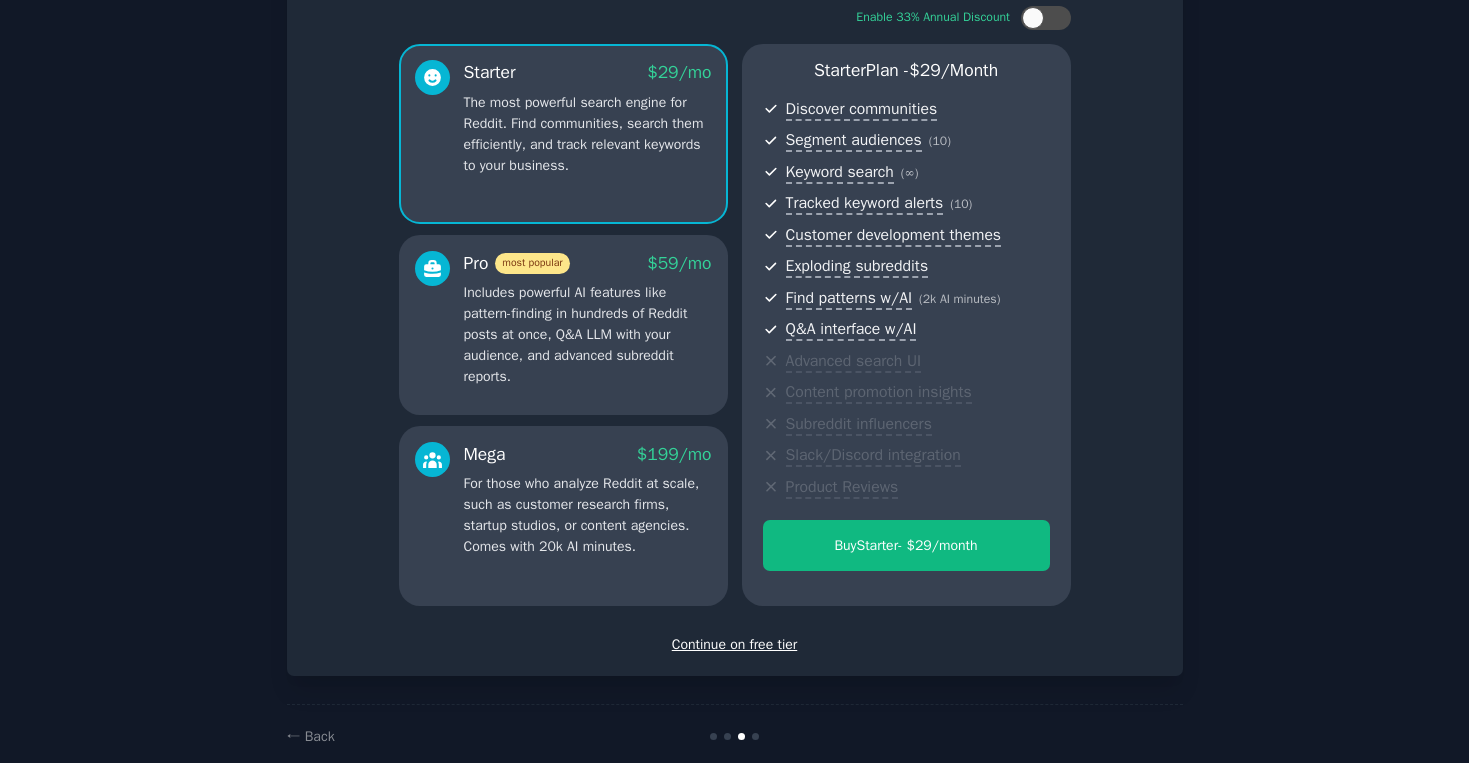 scroll, scrollTop: 168, scrollLeft: 0, axis: vertical 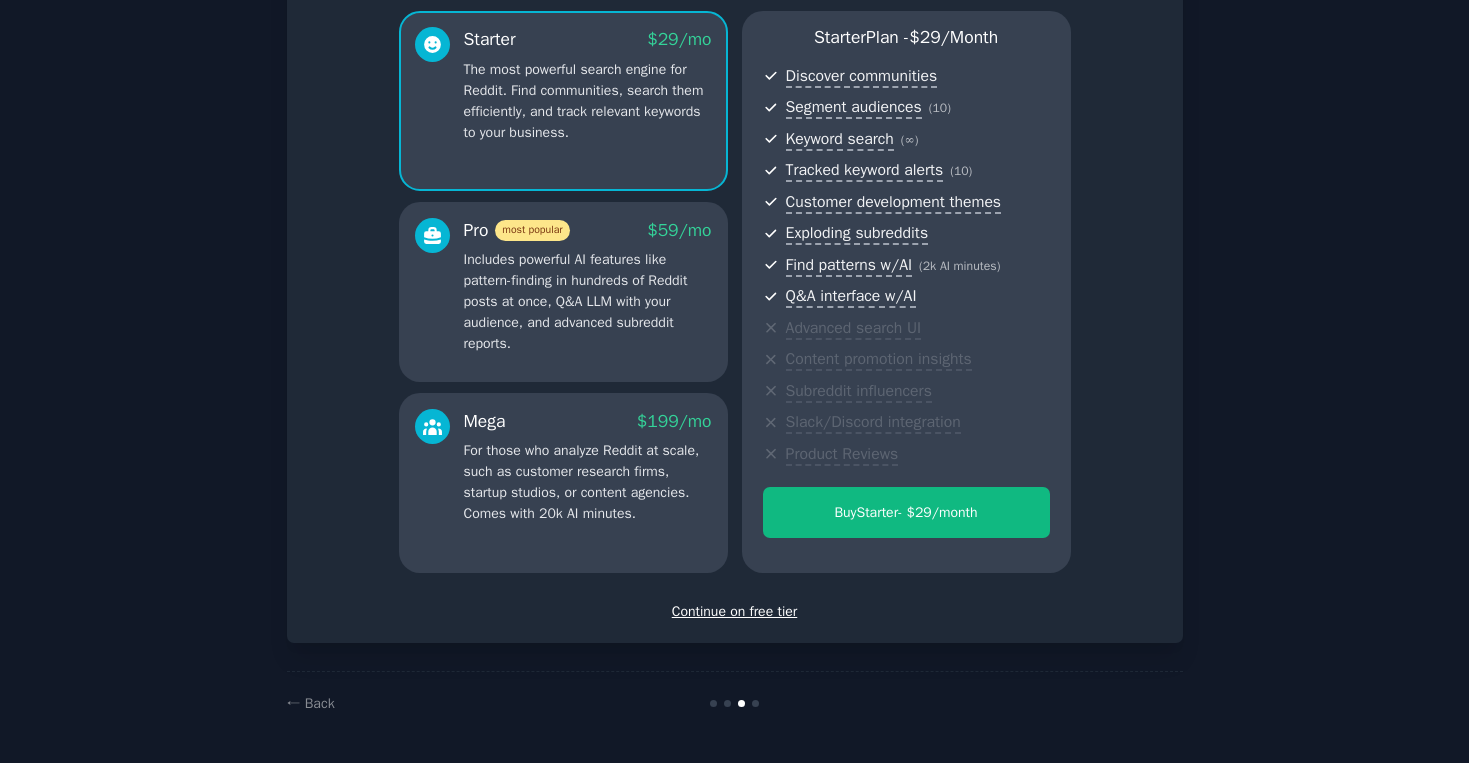 click on "Continue on free tier" at bounding box center [735, 611] 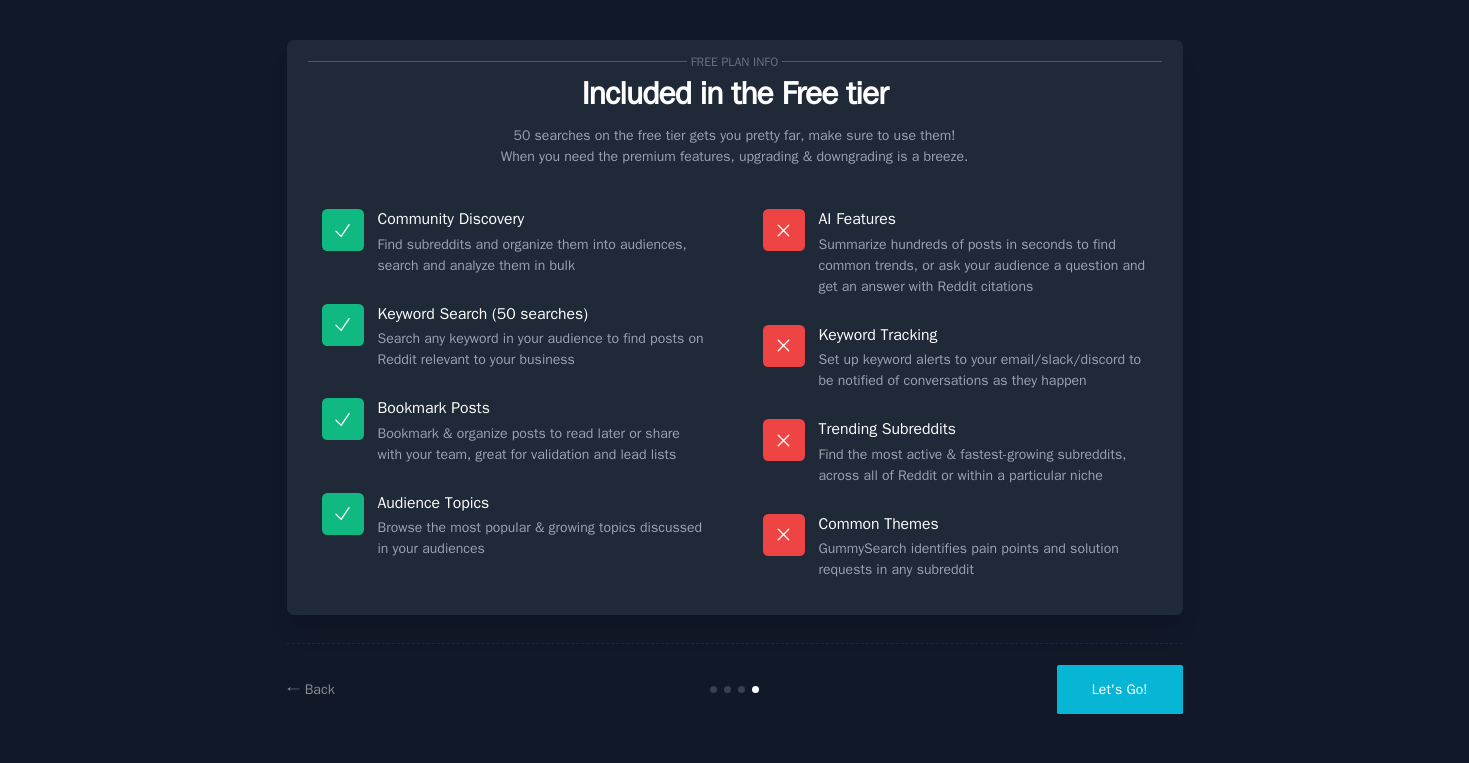 click on "Let's Go!" at bounding box center [1120, 689] 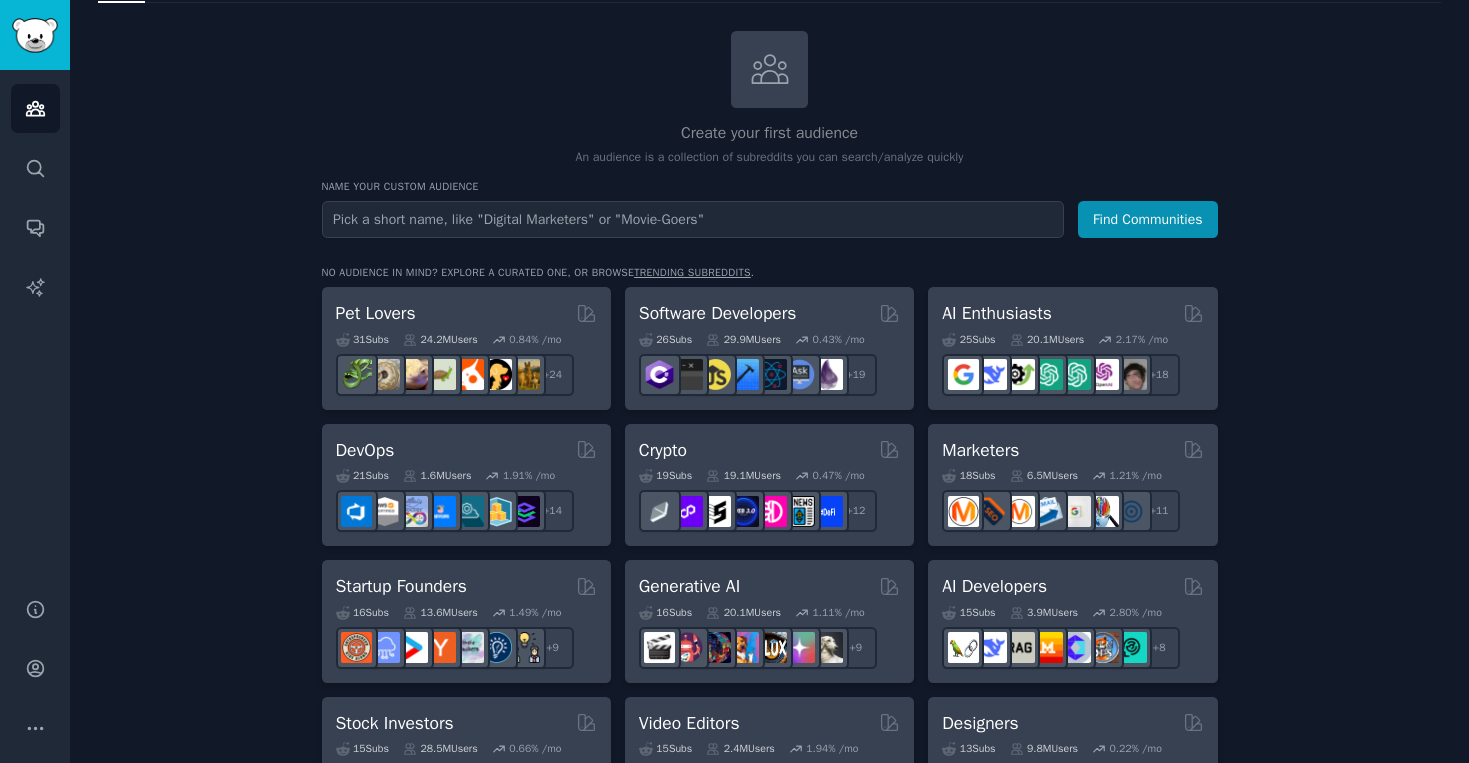 scroll, scrollTop: 0, scrollLeft: 0, axis: both 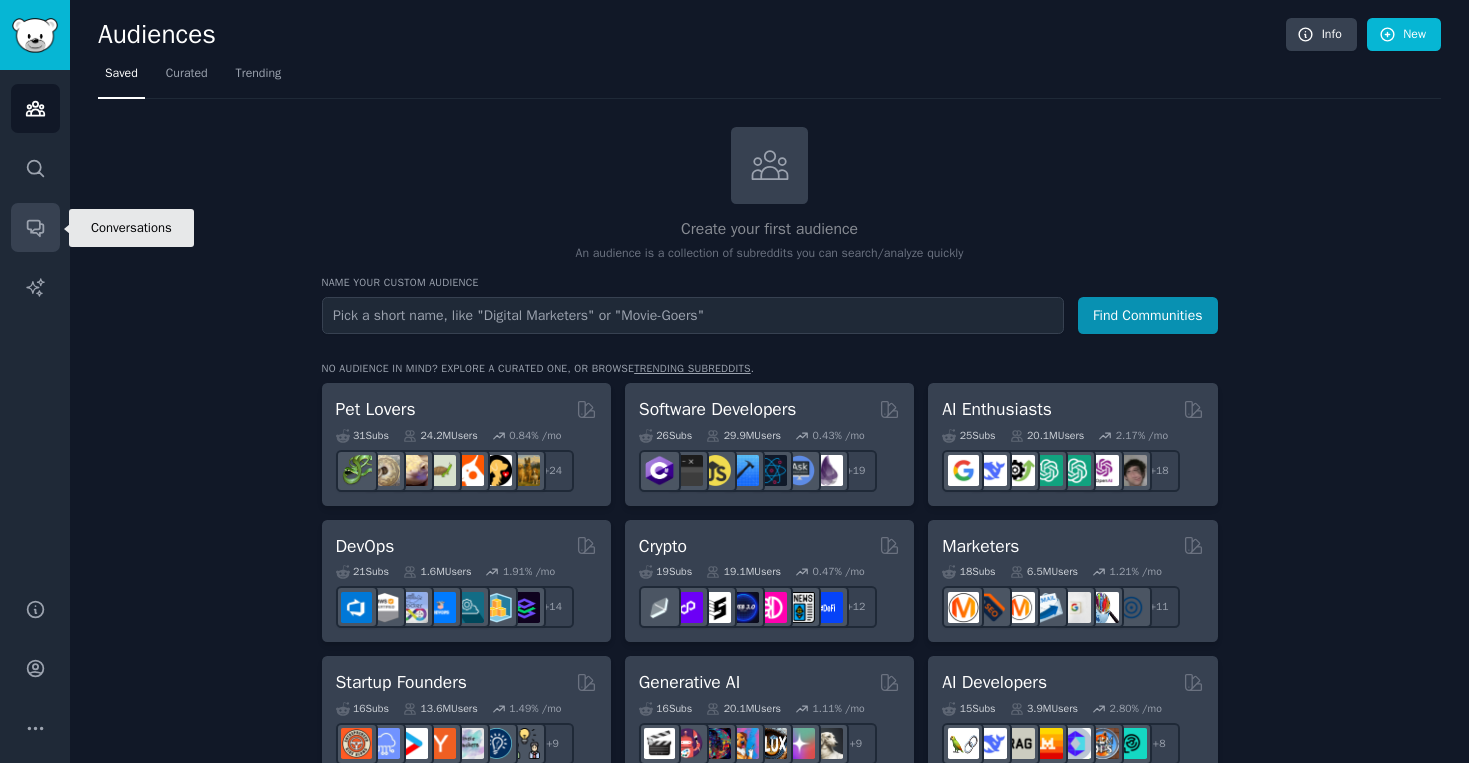 click 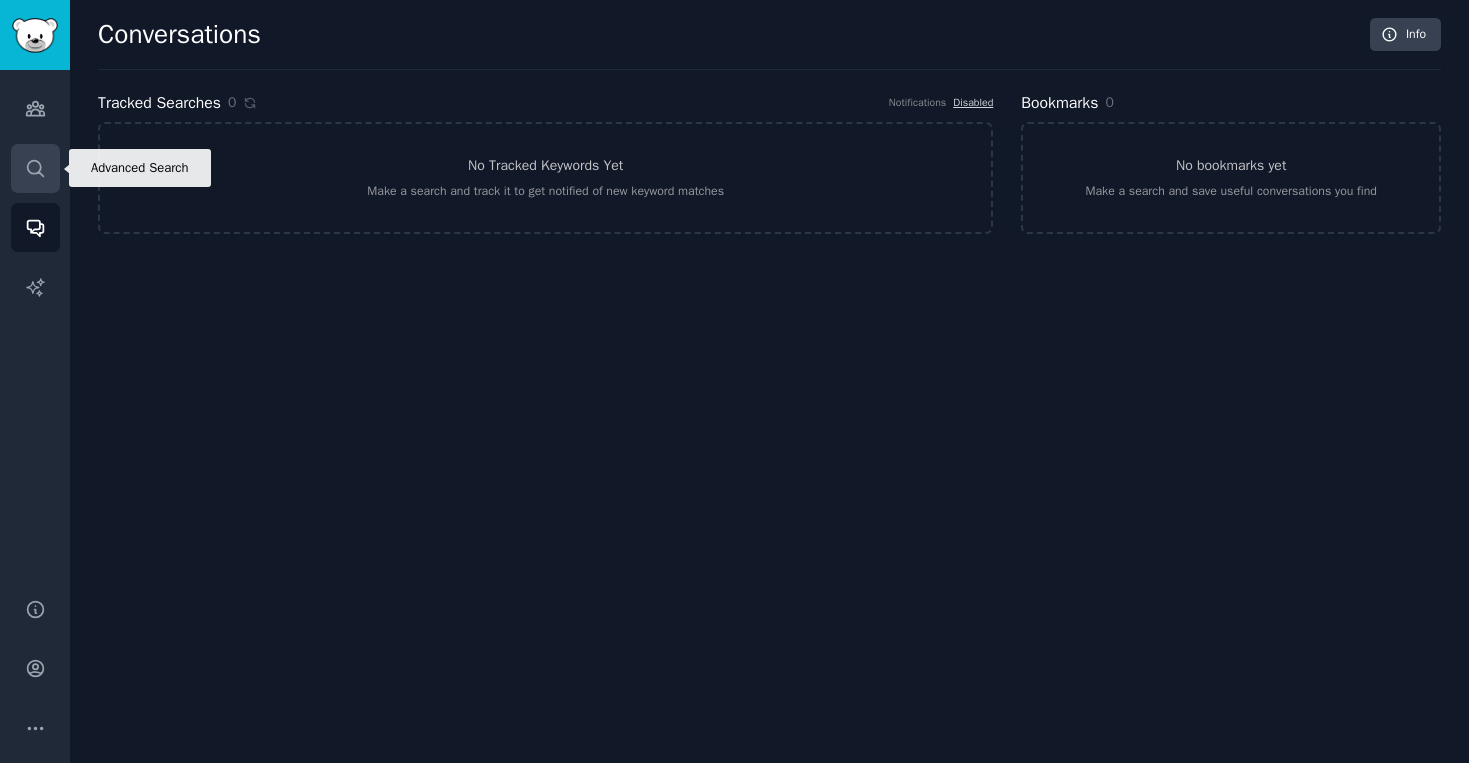 click 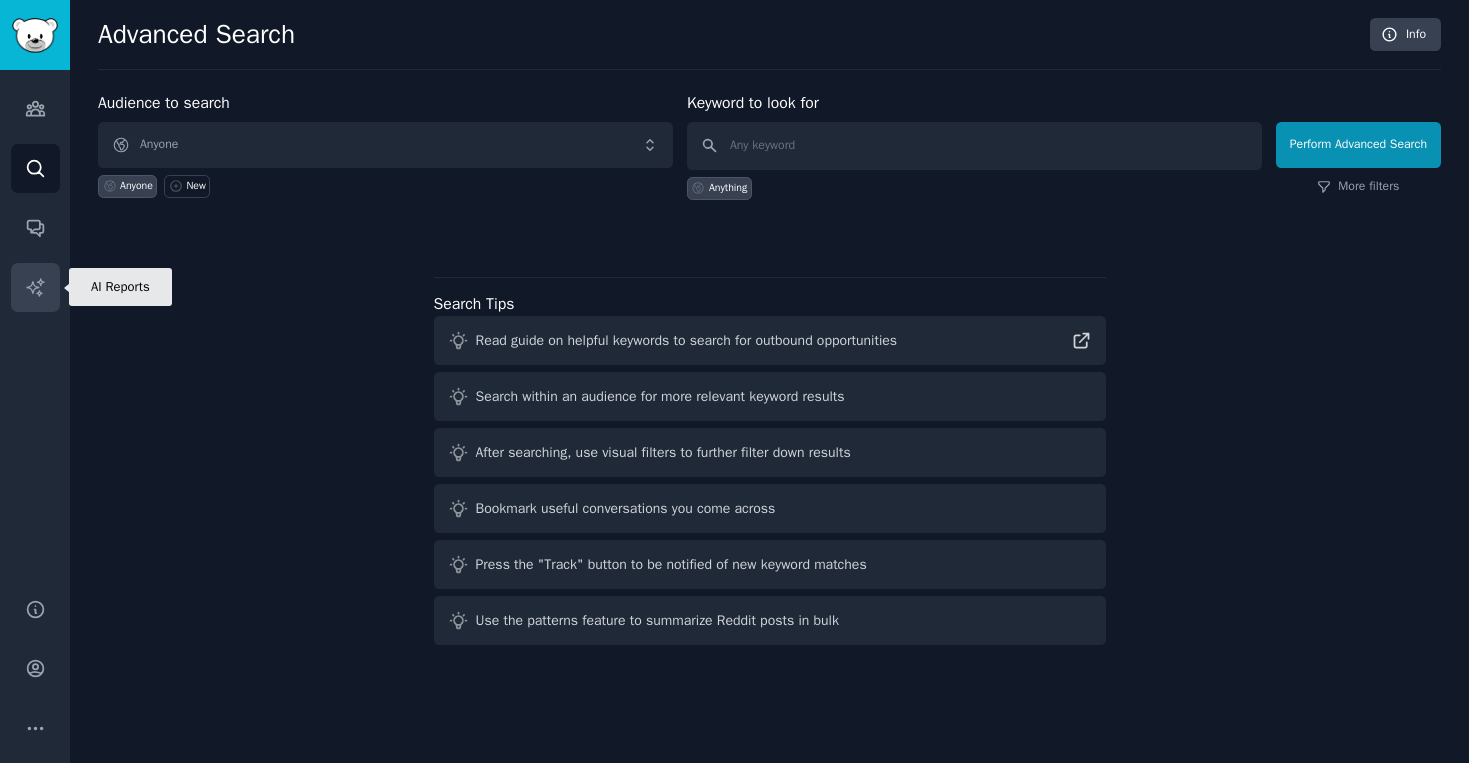 click on "AI Reports" at bounding box center [35, 287] 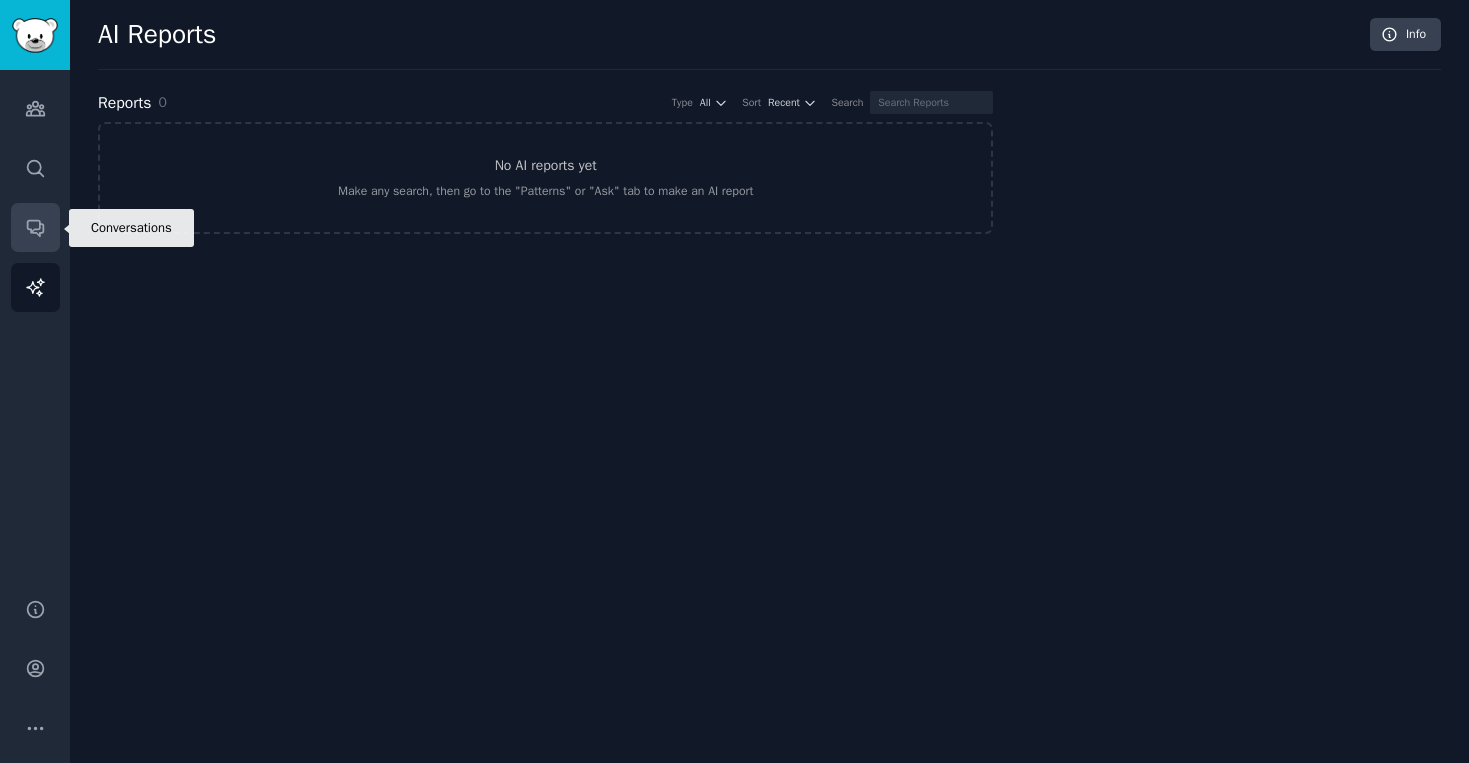 click 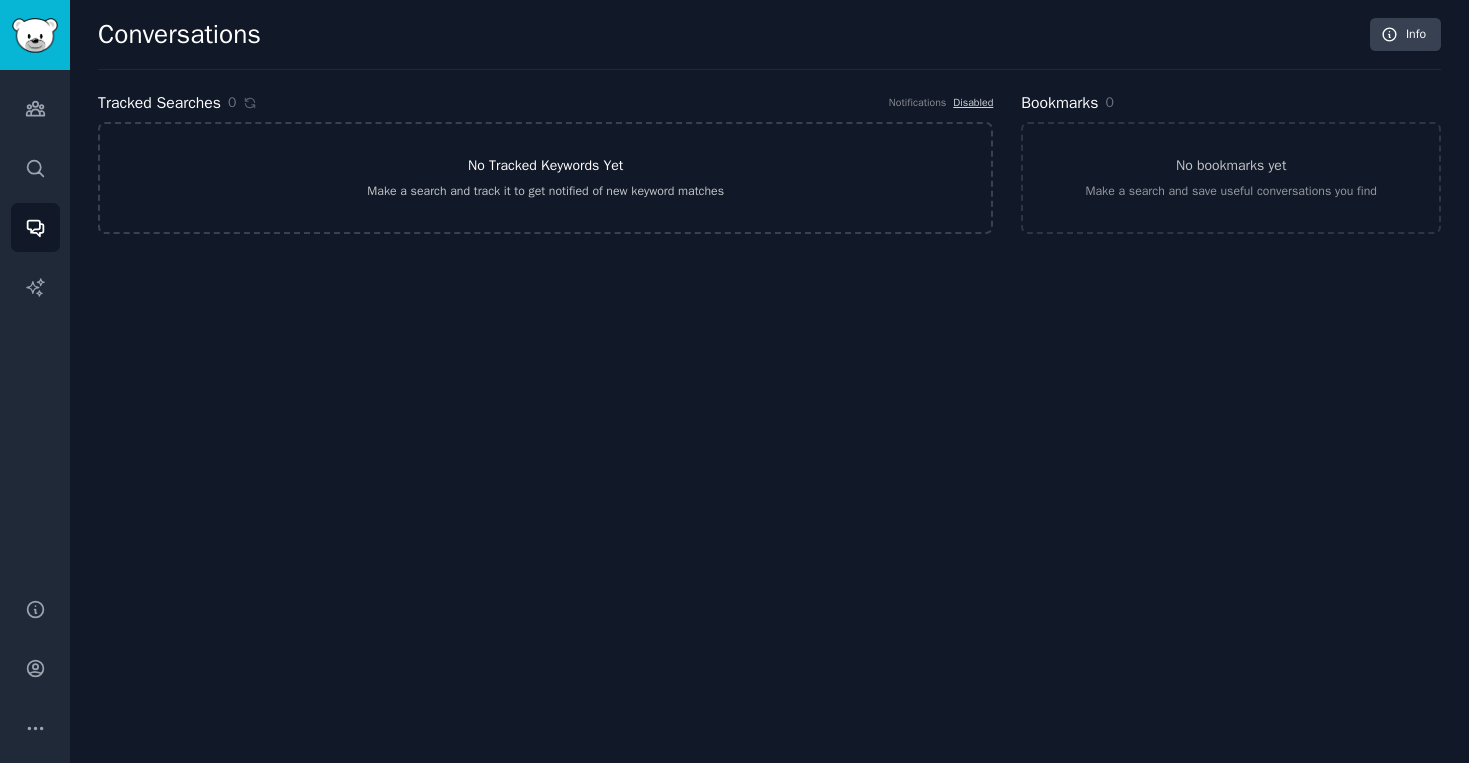 click on "No Tracked Keywords Yet Make a search and track it to get notified of new keyword matches" at bounding box center (545, 178) 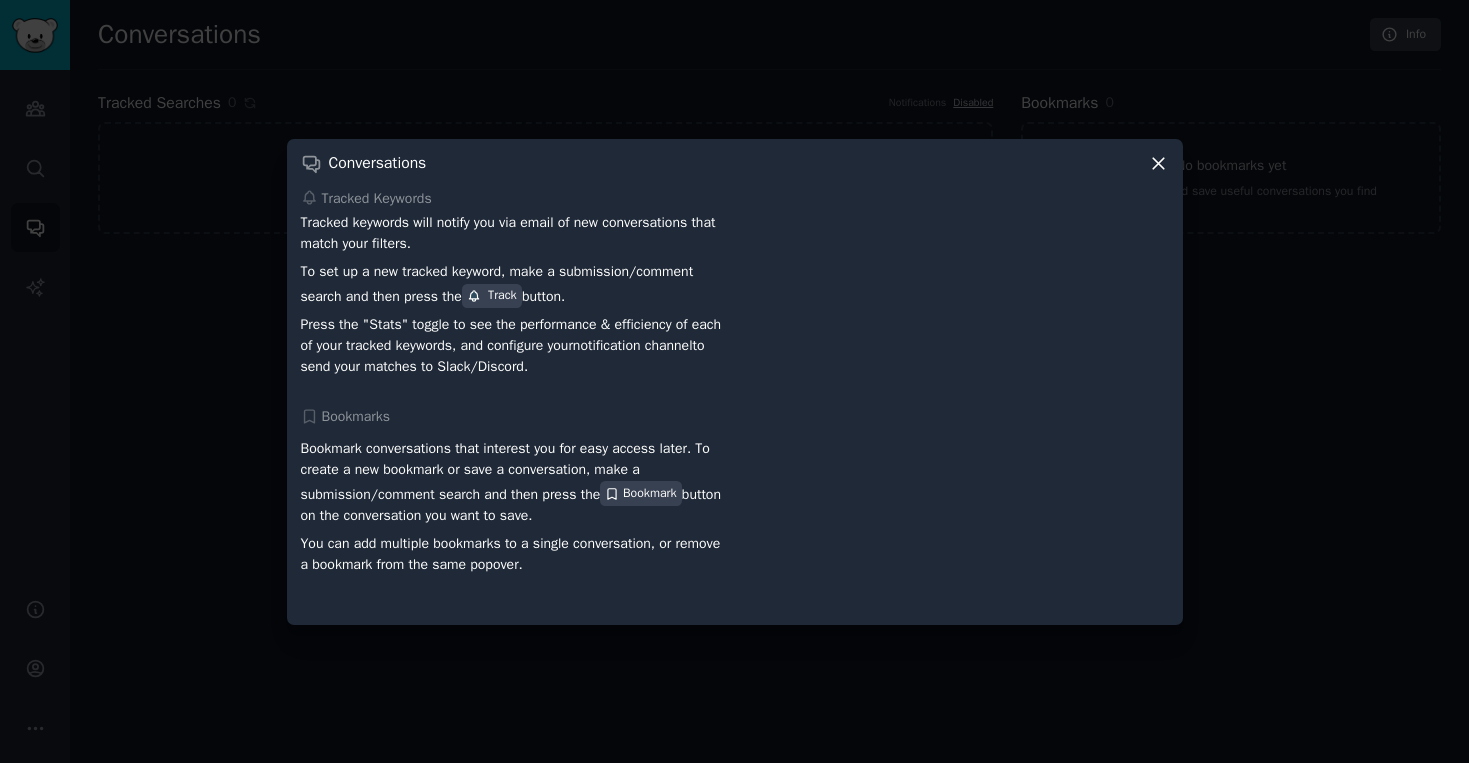 click 